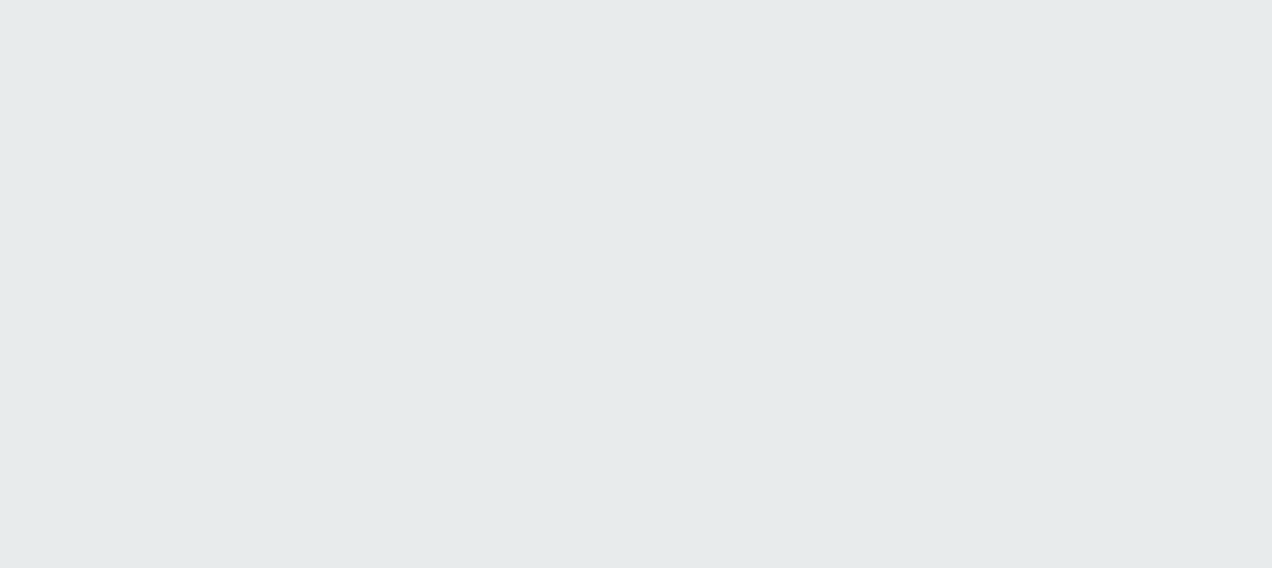 scroll, scrollTop: 0, scrollLeft: 0, axis: both 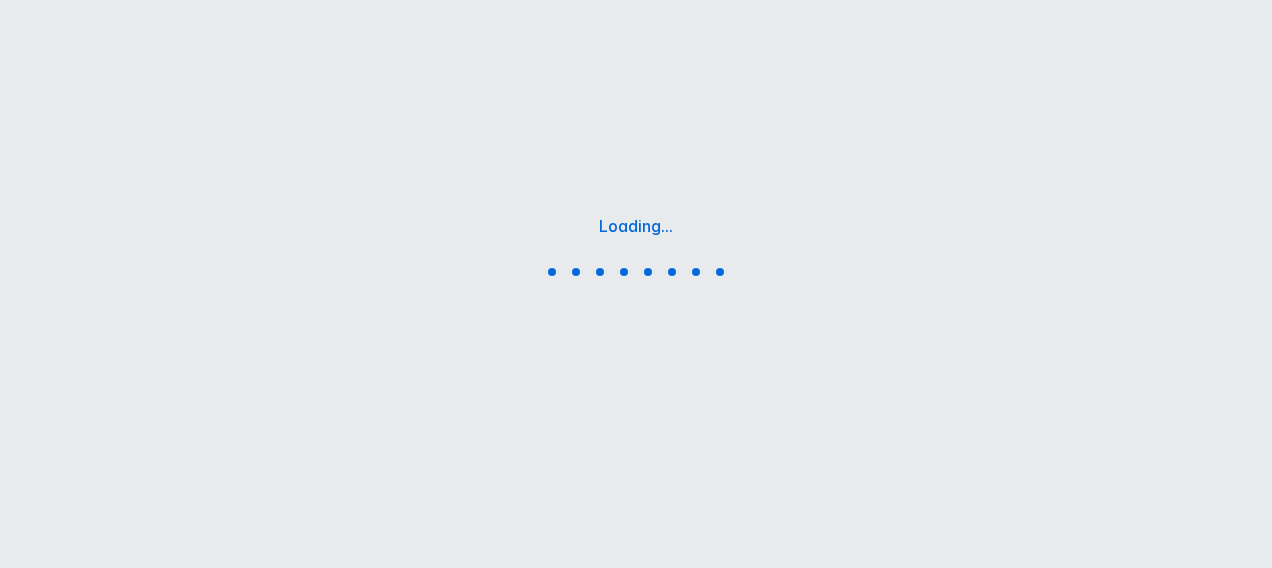 click on "Loading... Printing this webpage has been disabled. This tool is intended for internal planning purposes only and can not be shared externally." at bounding box center (636, 250) 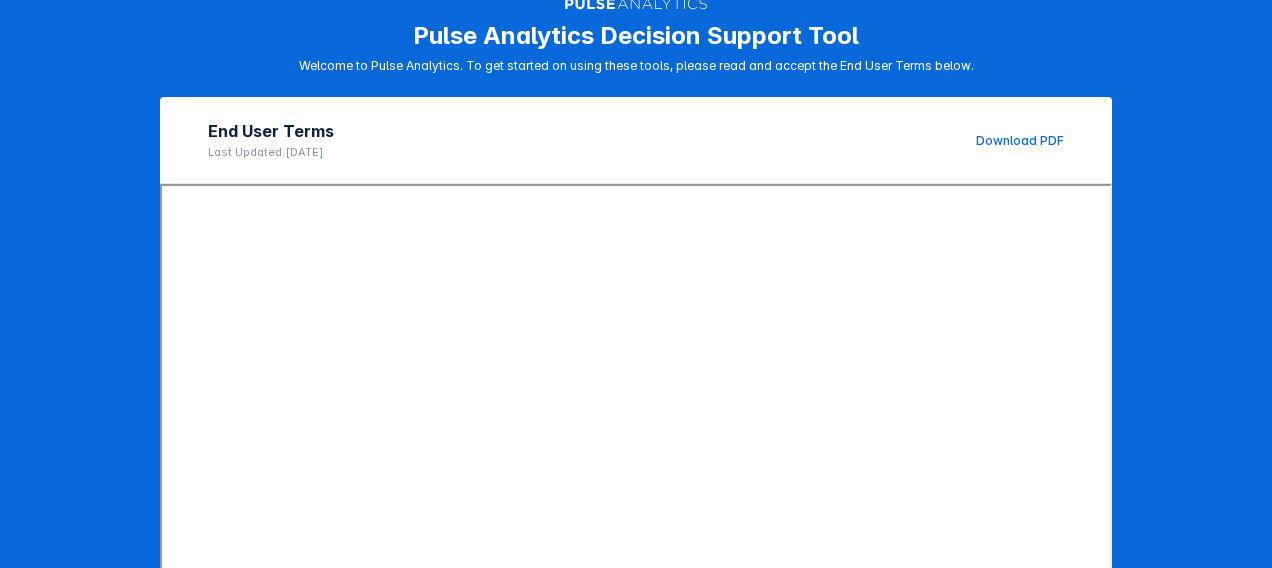 scroll, scrollTop: 382, scrollLeft: 0, axis: vertical 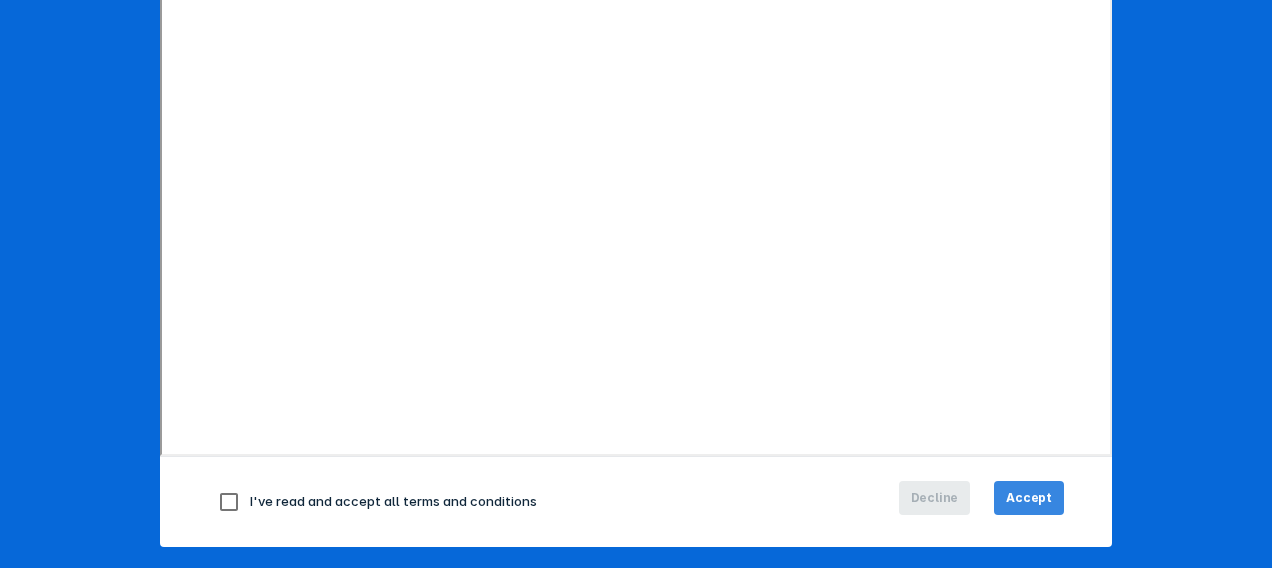 click on "Accept" at bounding box center [1029, 498] 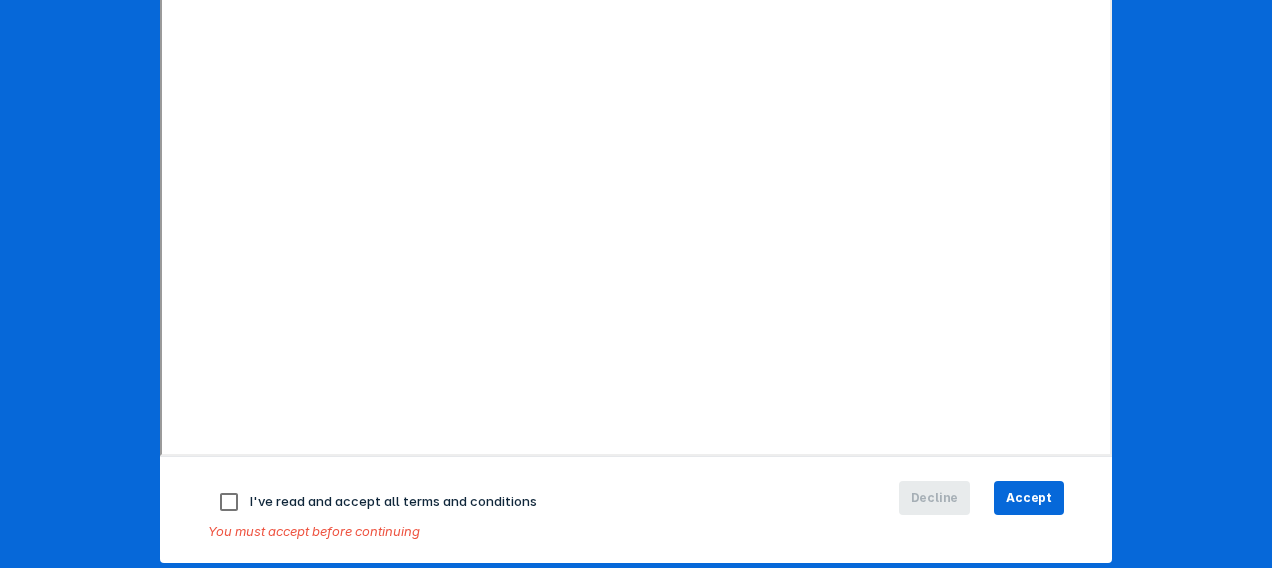 click at bounding box center [229, 502] 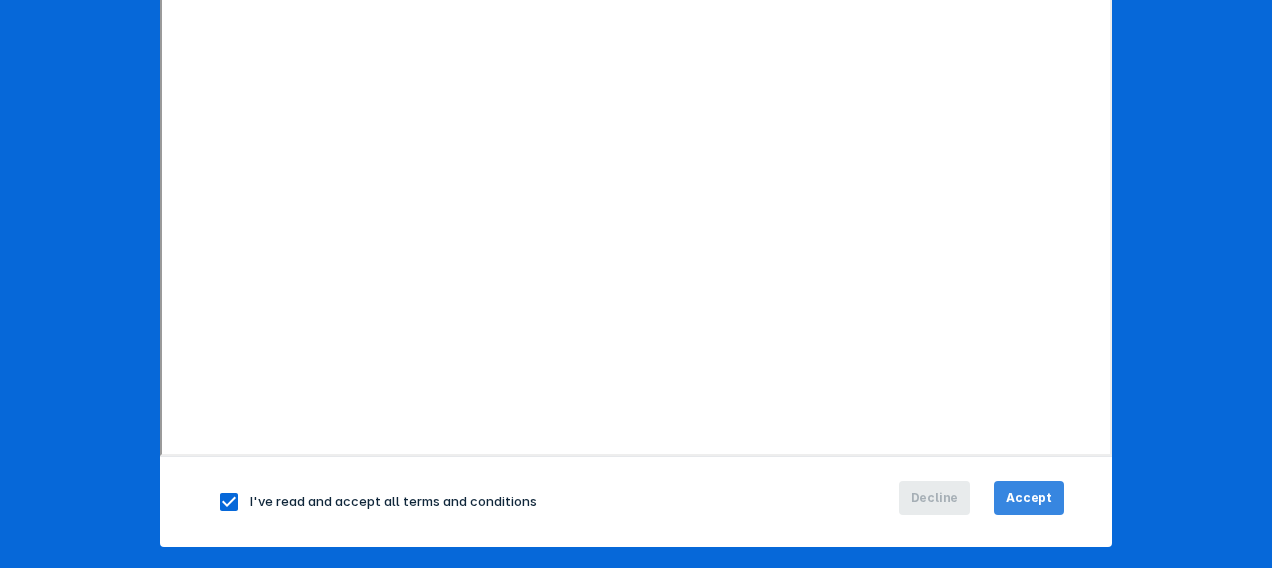 click on "Accept" at bounding box center (1029, 498) 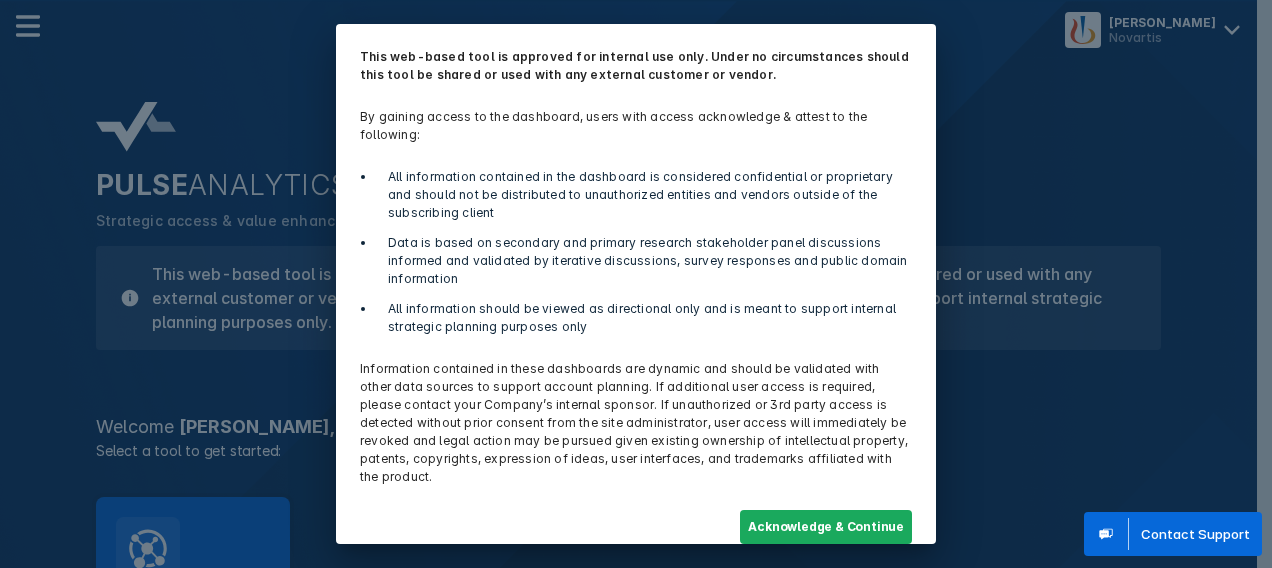 scroll, scrollTop: 72, scrollLeft: 0, axis: vertical 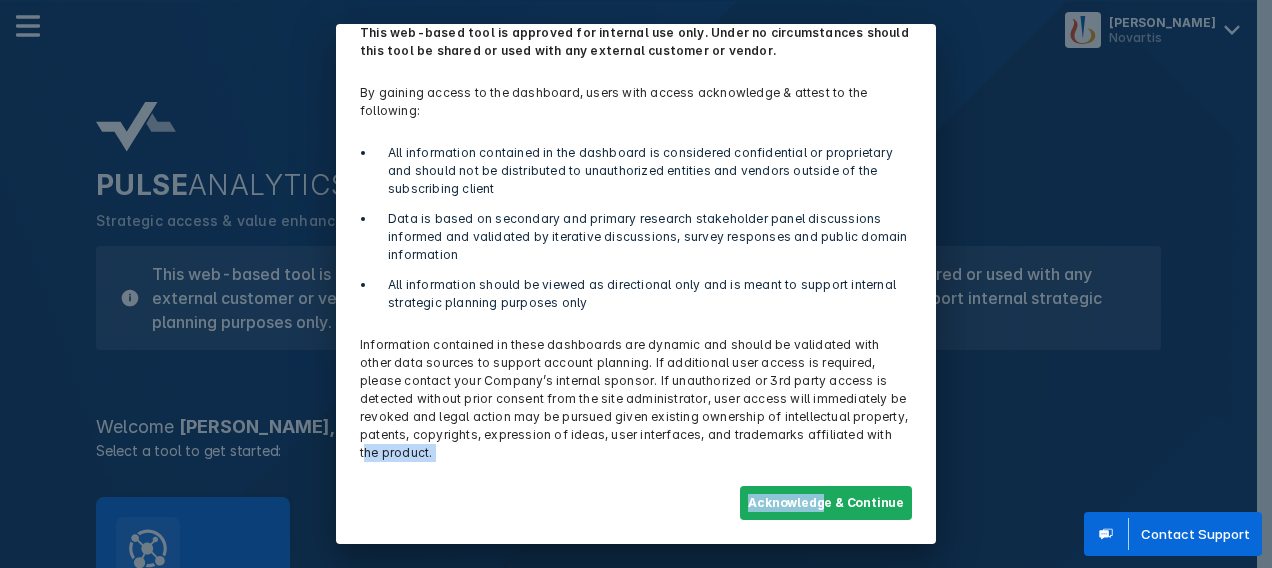 drag, startPoint x: 832, startPoint y: 434, endPoint x: 818, endPoint y: 572, distance: 138.70833 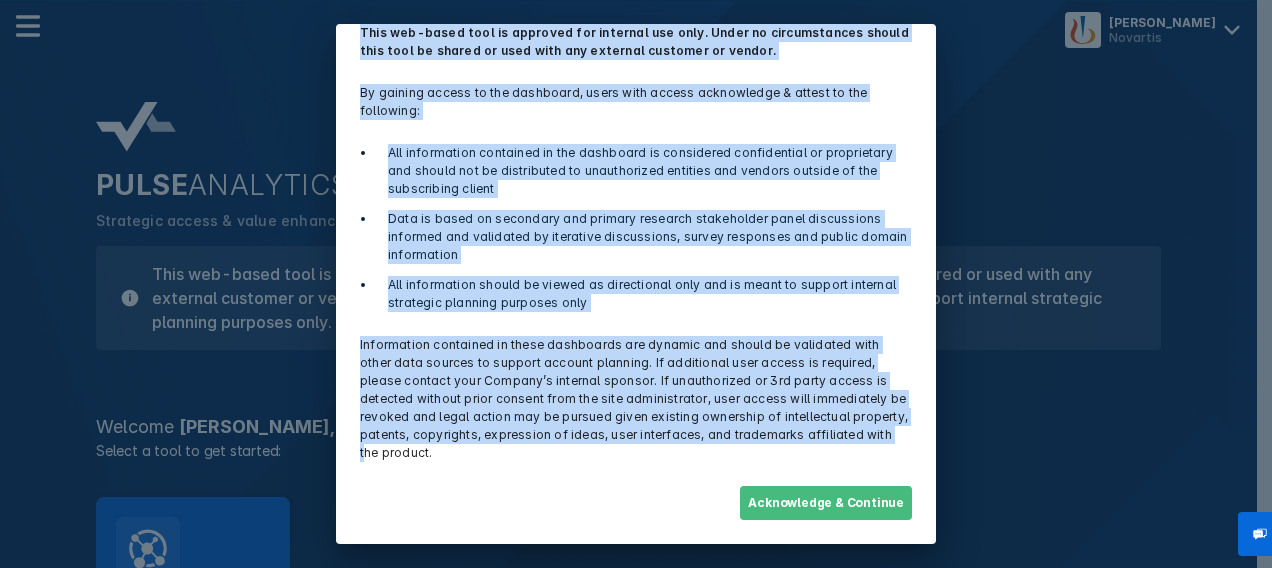 drag, startPoint x: 818, startPoint y: 572, endPoint x: 787, endPoint y: 508, distance: 71.11259 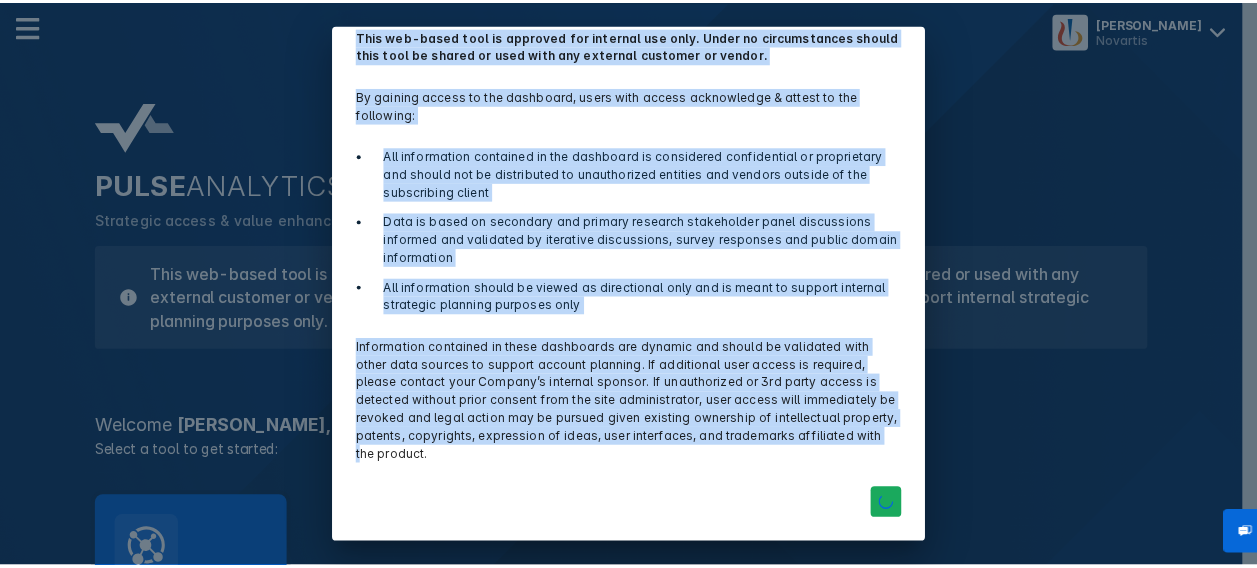 scroll, scrollTop: 72, scrollLeft: 0, axis: vertical 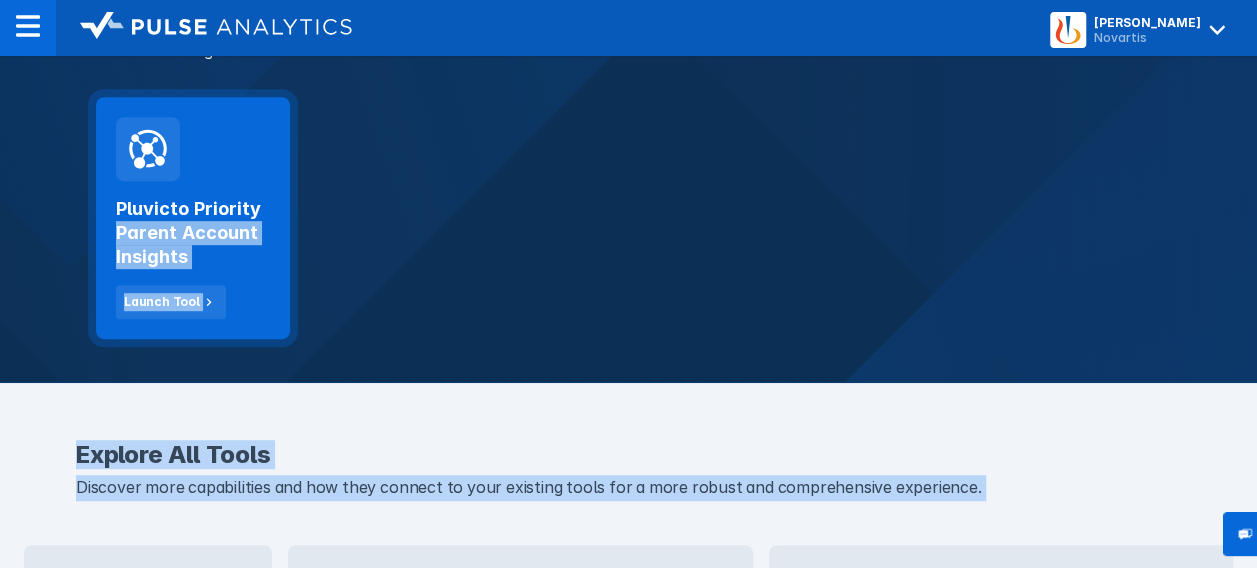 click on "Pluvicto Priority Parent Account Insights" at bounding box center (193, 233) 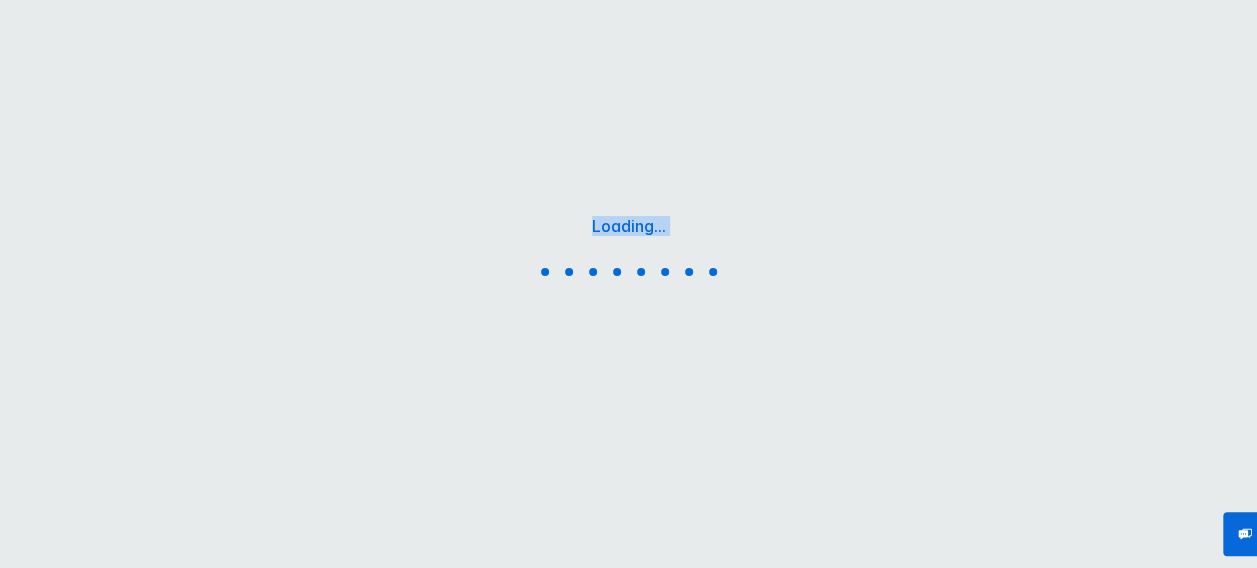 scroll, scrollTop: 0, scrollLeft: 0, axis: both 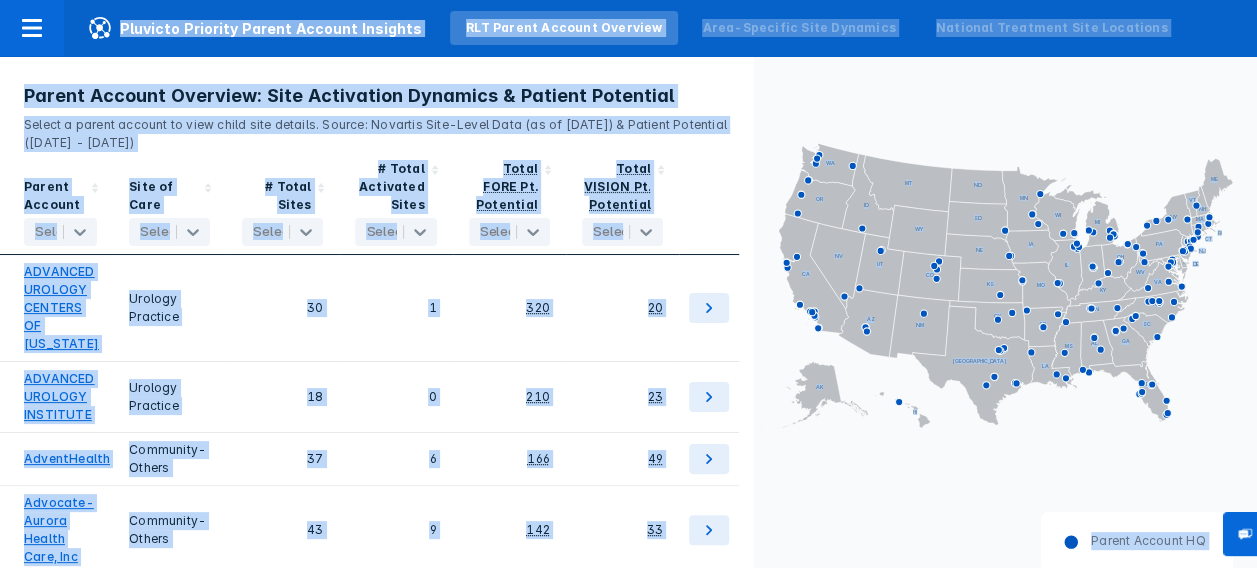 click on "AL AK AZ AR CA CO CT DE FL [GEOGRAPHIC_DATA] HI ID IL IN [GEOGRAPHIC_DATA] [GEOGRAPHIC_DATA] [GEOGRAPHIC_DATA] LA ME MD [GEOGRAPHIC_DATA] [GEOGRAPHIC_DATA] [GEOGRAPHIC_DATA] [GEOGRAPHIC_DATA] [GEOGRAPHIC_DATA] MT NE NV NH [GEOGRAPHIC_DATA] [GEOGRAPHIC_DATA] [GEOGRAPHIC_DATA] [GEOGRAPHIC_DATA] [GEOGRAPHIC_DATA] [GEOGRAPHIC_DATA] [GEOGRAPHIC_DATA] OR [GEOGRAPHIC_DATA] [GEOGRAPHIC_DATA] SC SD [GEOGRAPHIC_DATA] [GEOGRAPHIC_DATA] [GEOGRAPHIC_DATA] [GEOGRAPHIC_DATA] [GEOGRAPHIC_DATA] [GEOGRAPHIC_DATA] WV [GEOGRAPHIC_DATA] WY" 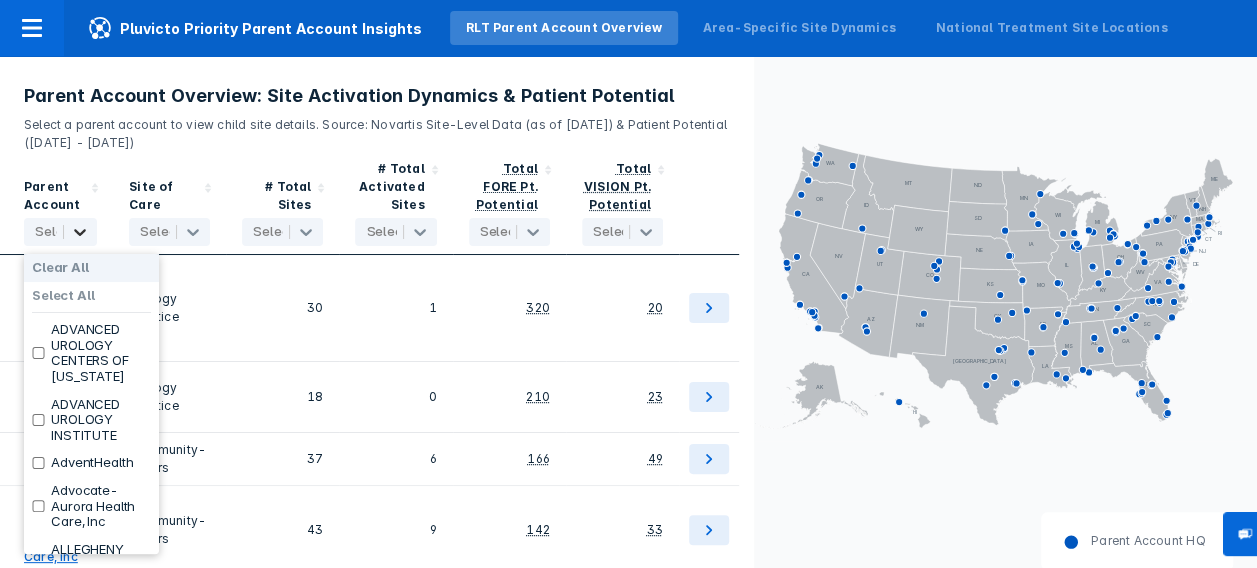 click 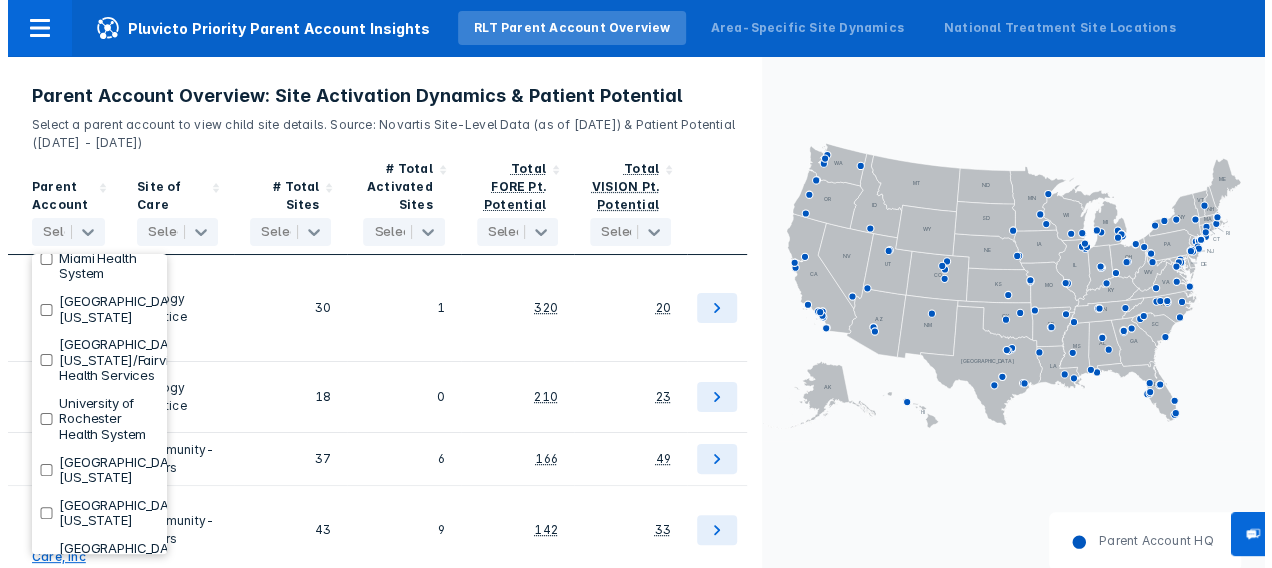 scroll, scrollTop: 6860, scrollLeft: 0, axis: vertical 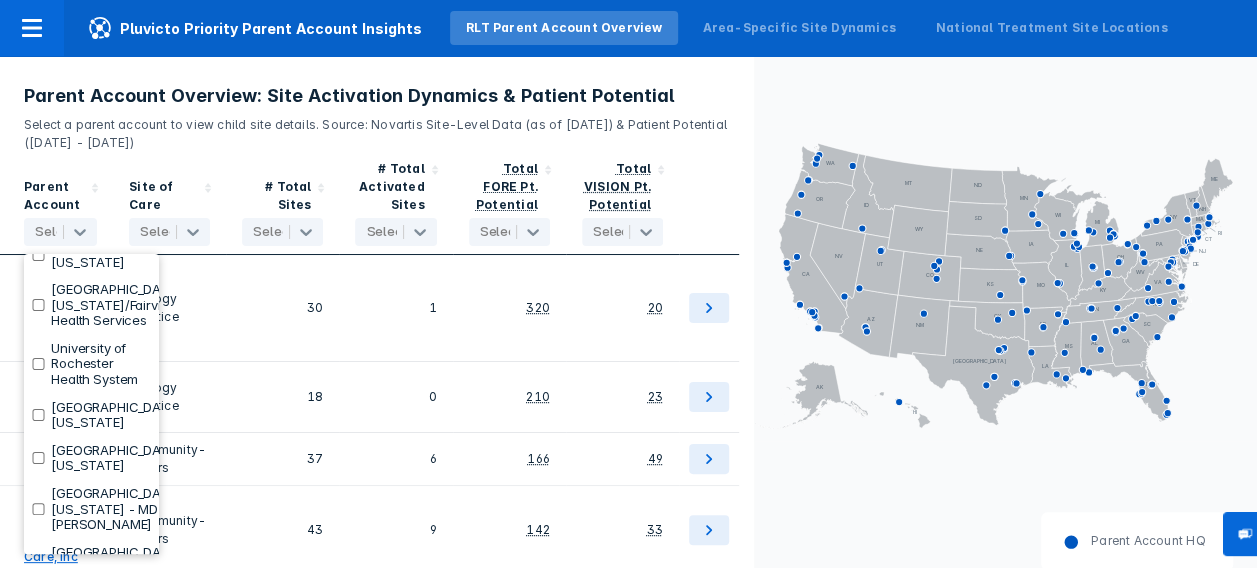 click on "TRI STATE UROLOGIC SERVICES PSC, INC" at bounding box center (91, -385) 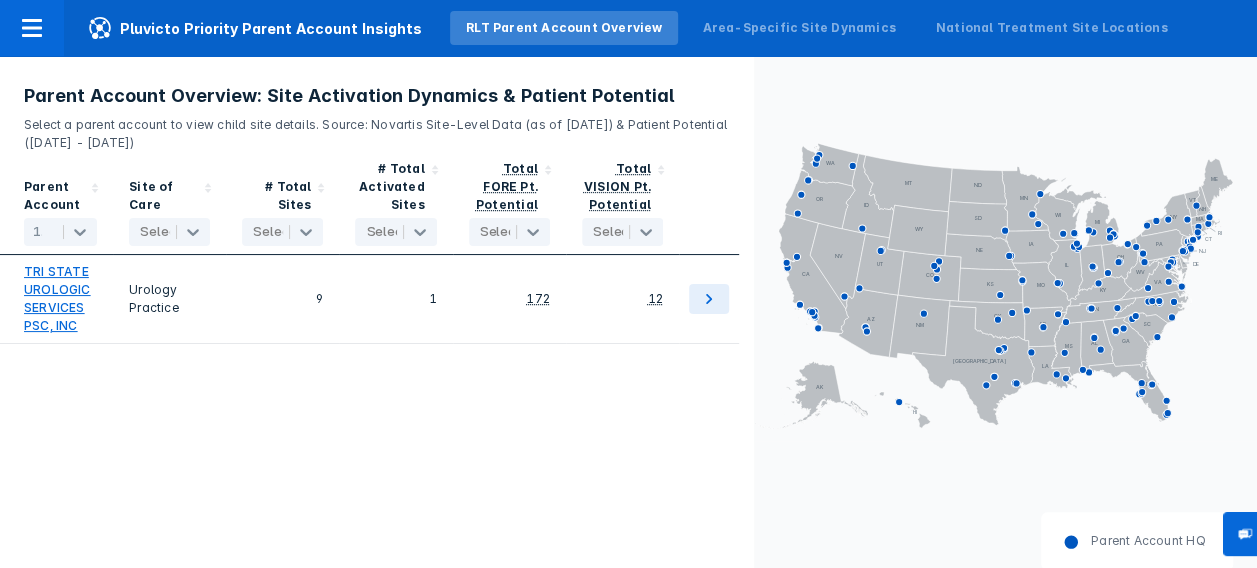 click on "Parent Account 1 selected Site of Care Select... # Total Sites Select... # Total Activated Sites Select... Total FORE Pt. Potential Select... Total VISION Pt. Potential Select... TRI STATE UROLOGIC SERVICES PSC, INC Urology Practice 9 1 172 12" at bounding box center (377, 369) 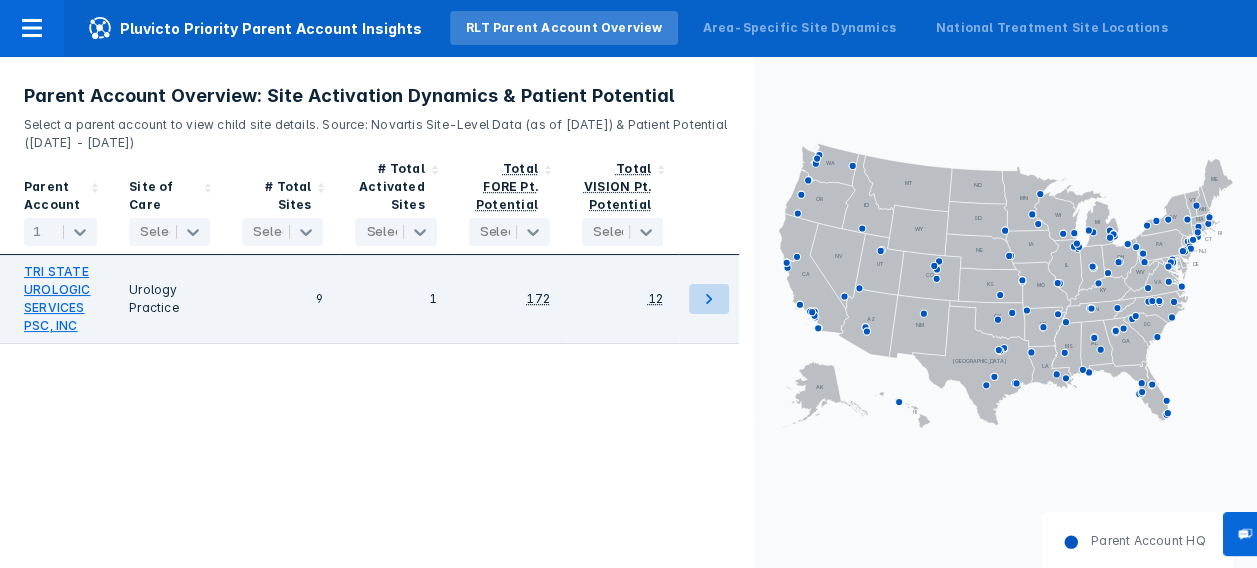 click 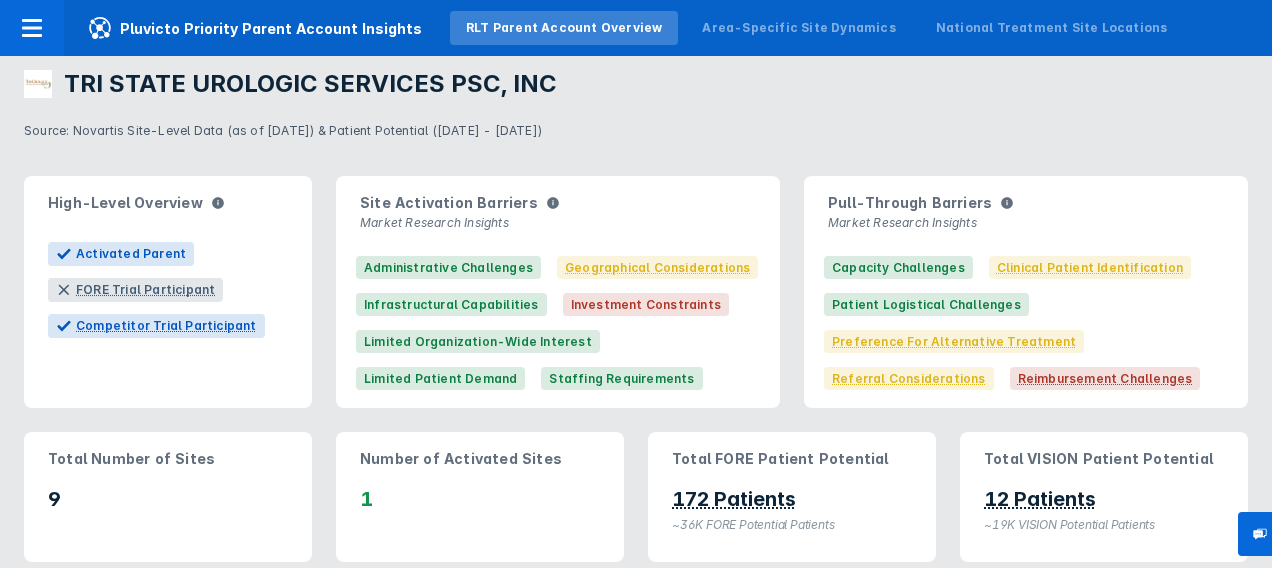 scroll, scrollTop: 100, scrollLeft: 0, axis: vertical 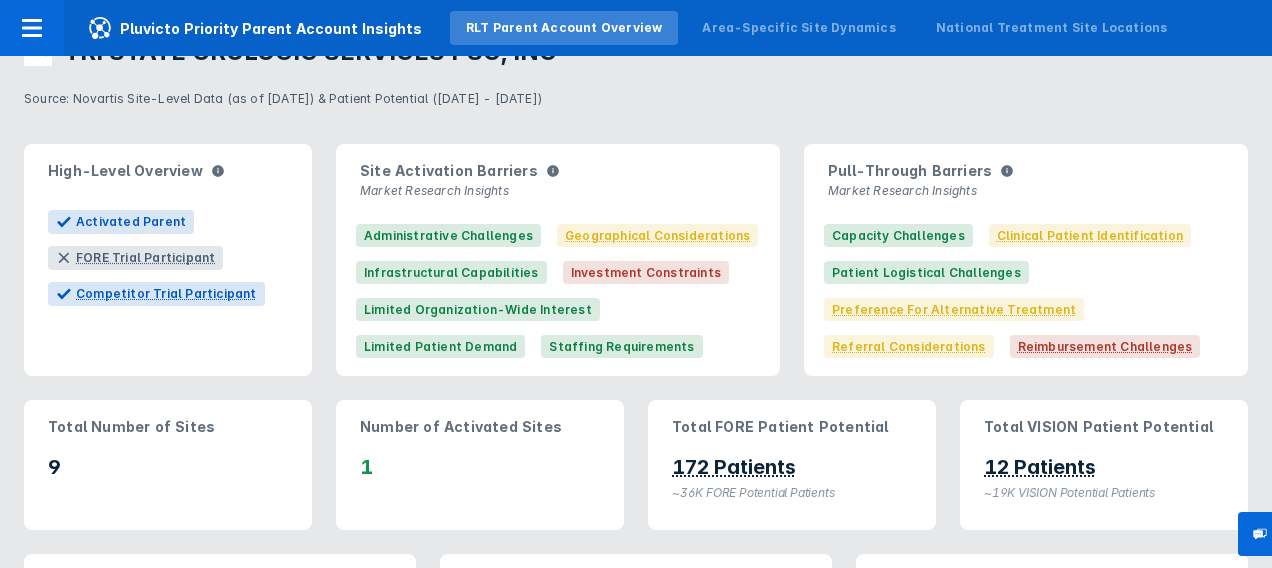 click on "Administrative Challenges" at bounding box center (448, 235) 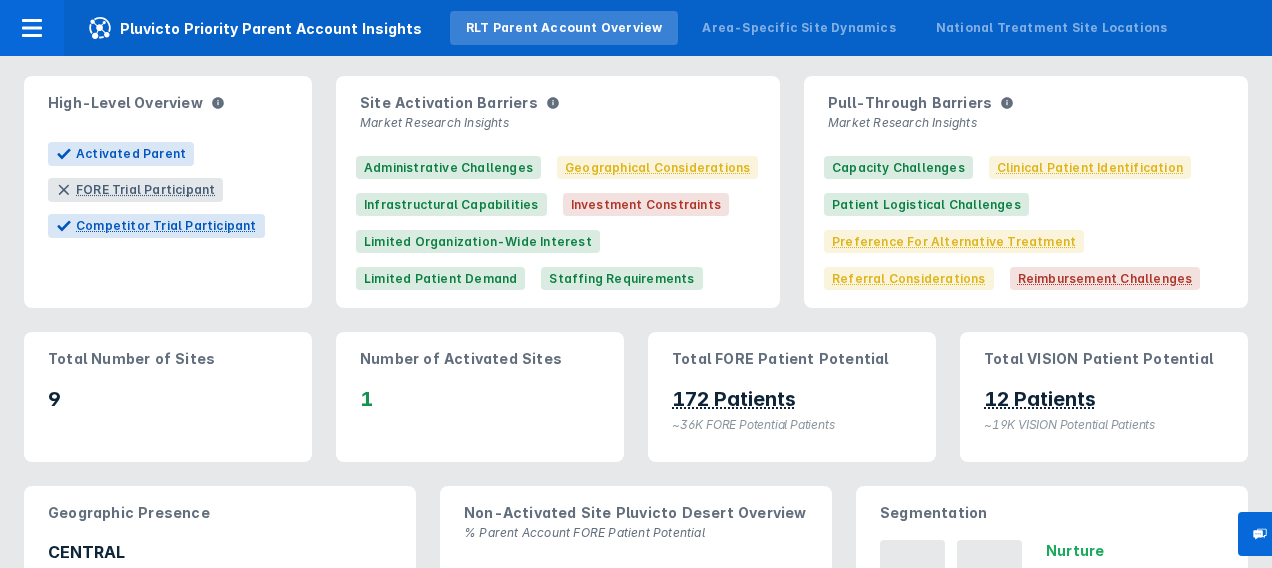 scroll, scrollTop: 200, scrollLeft: 0, axis: vertical 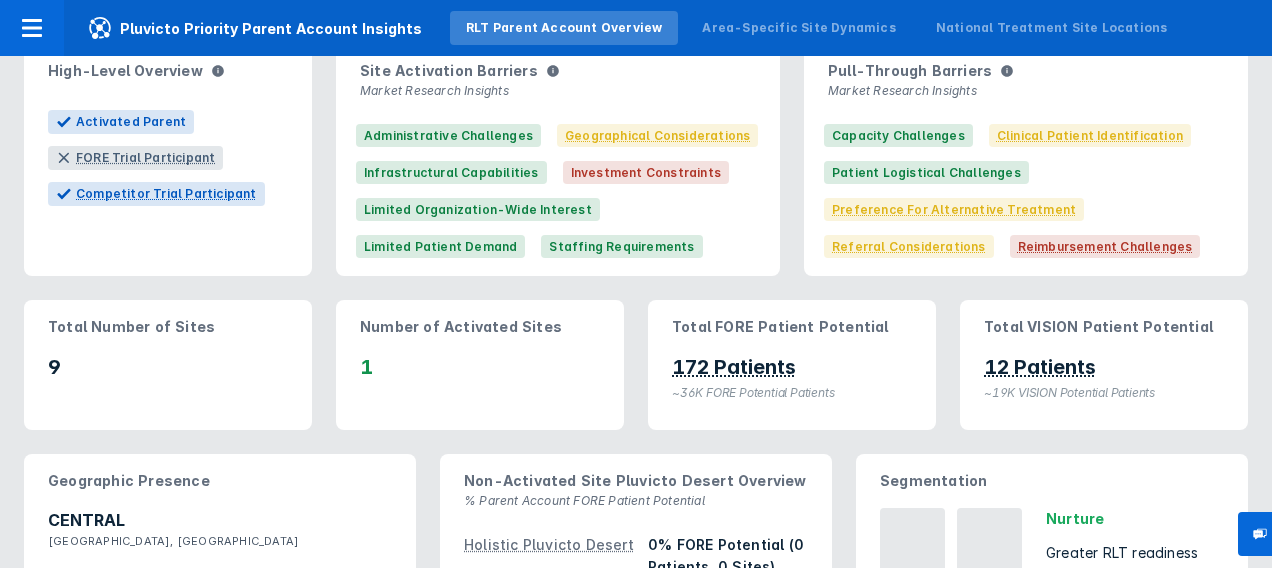 click on "Investment Constraints" at bounding box center [646, 172] 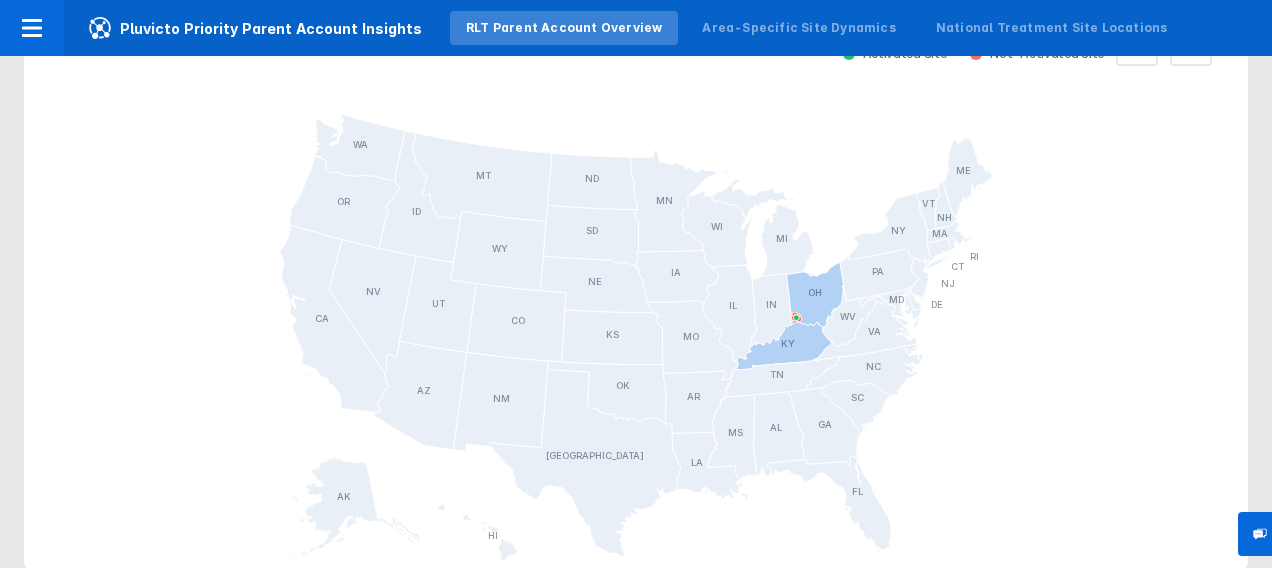 scroll, scrollTop: 1000, scrollLeft: 0, axis: vertical 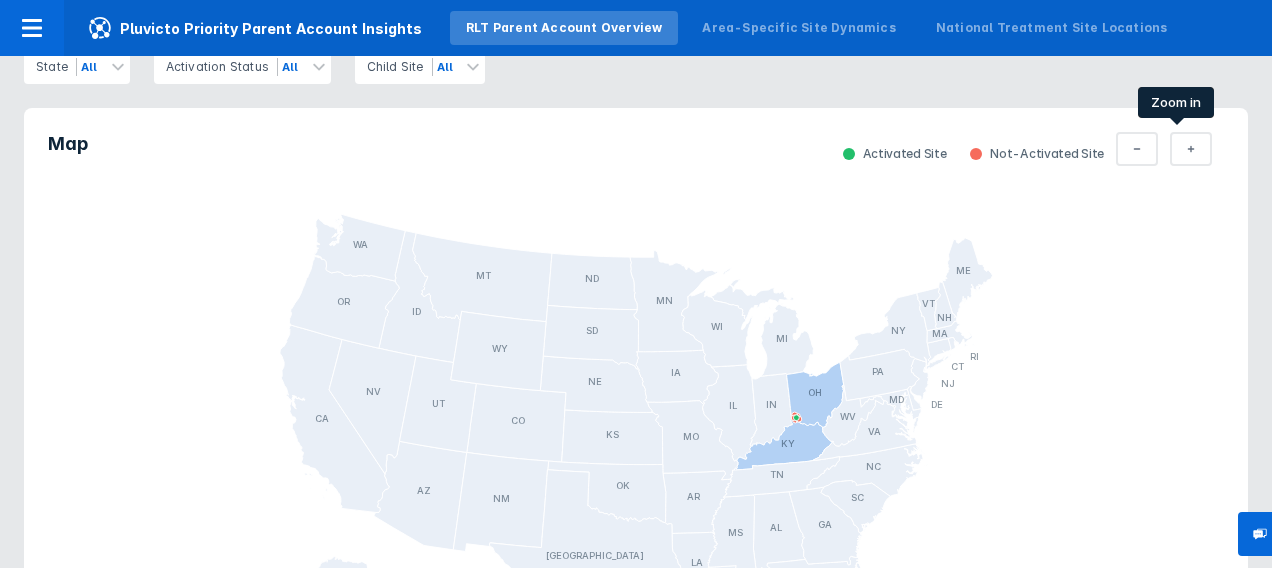 click on "Total Parent" at bounding box center (1191, 149) 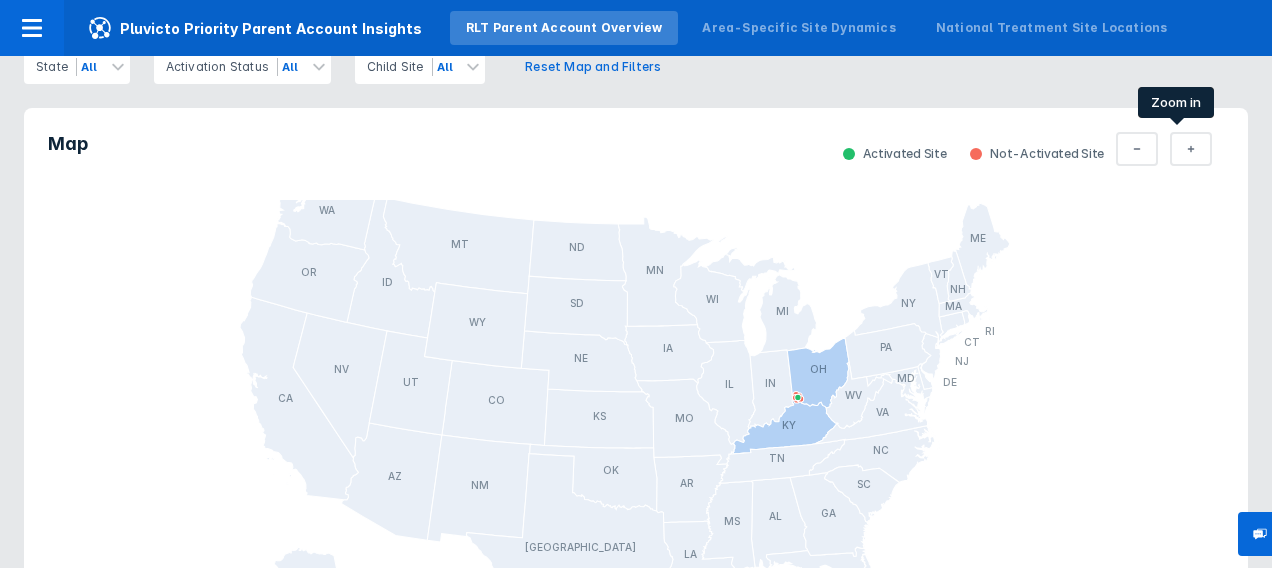 click on "Total Parent" at bounding box center (1191, 149) 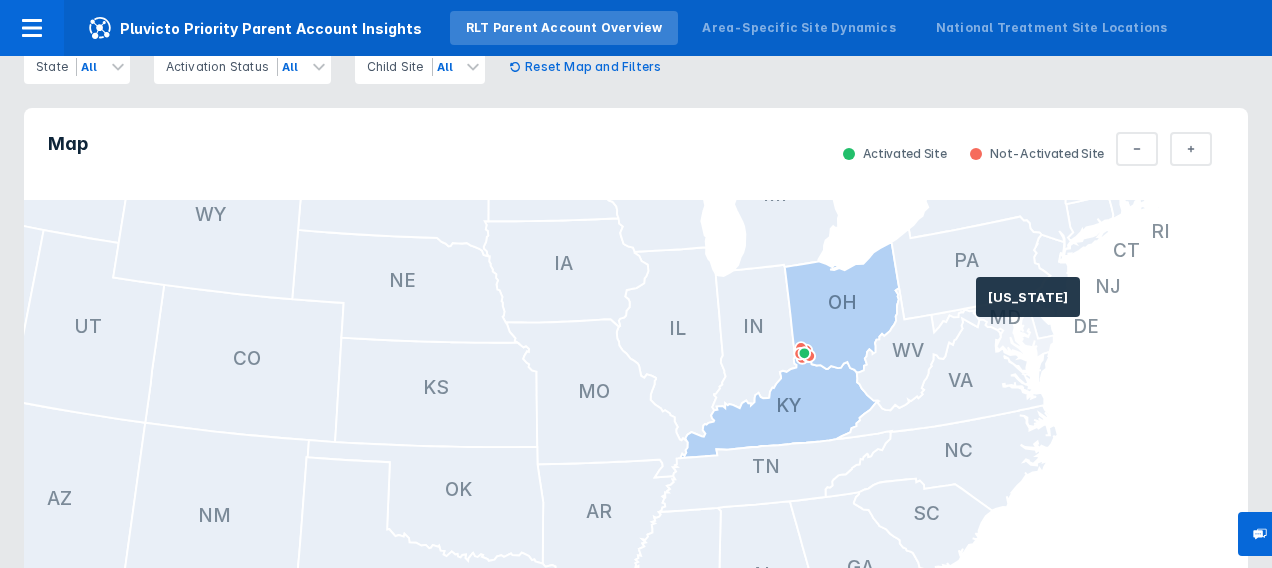 drag, startPoint x: 1054, startPoint y: 238, endPoint x: 974, endPoint y: 306, distance: 104.99524 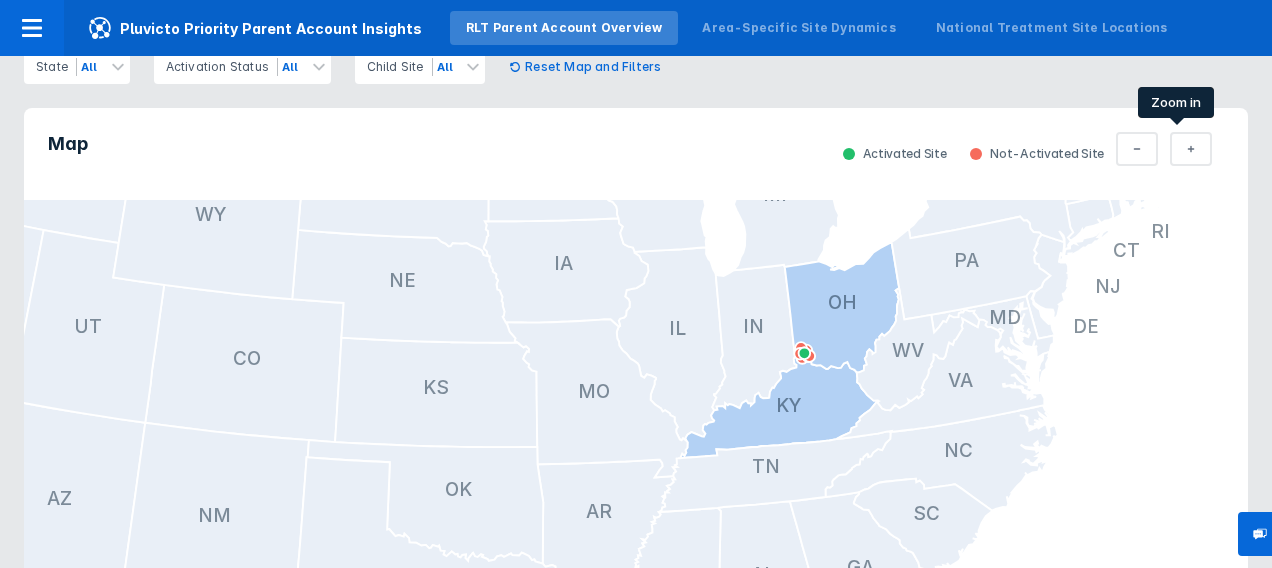 click on "Total Parent" at bounding box center (1191, 149) 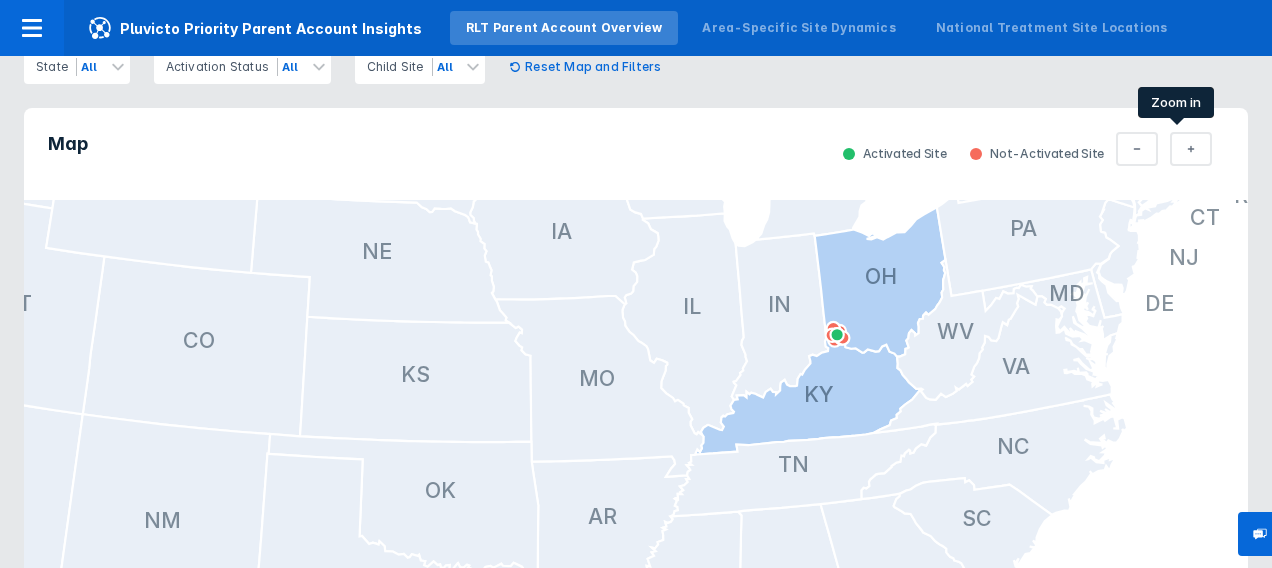 click on "Total Parent" at bounding box center (1191, 149) 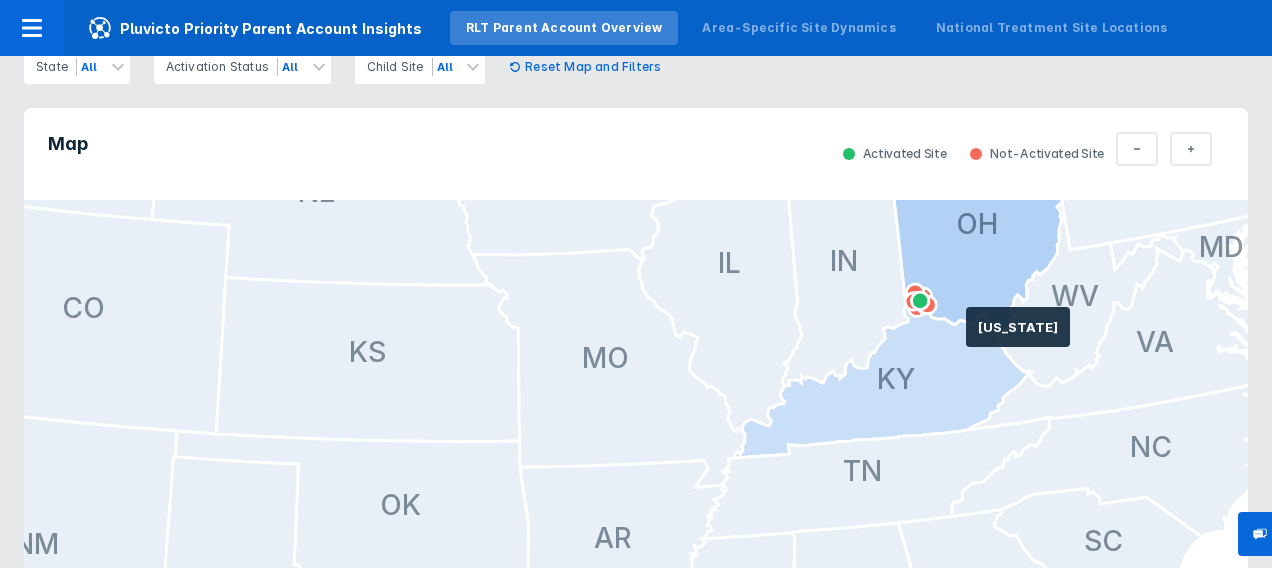 drag, startPoint x: 980, startPoint y: 326, endPoint x: 827, endPoint y: 384, distance: 163.62457 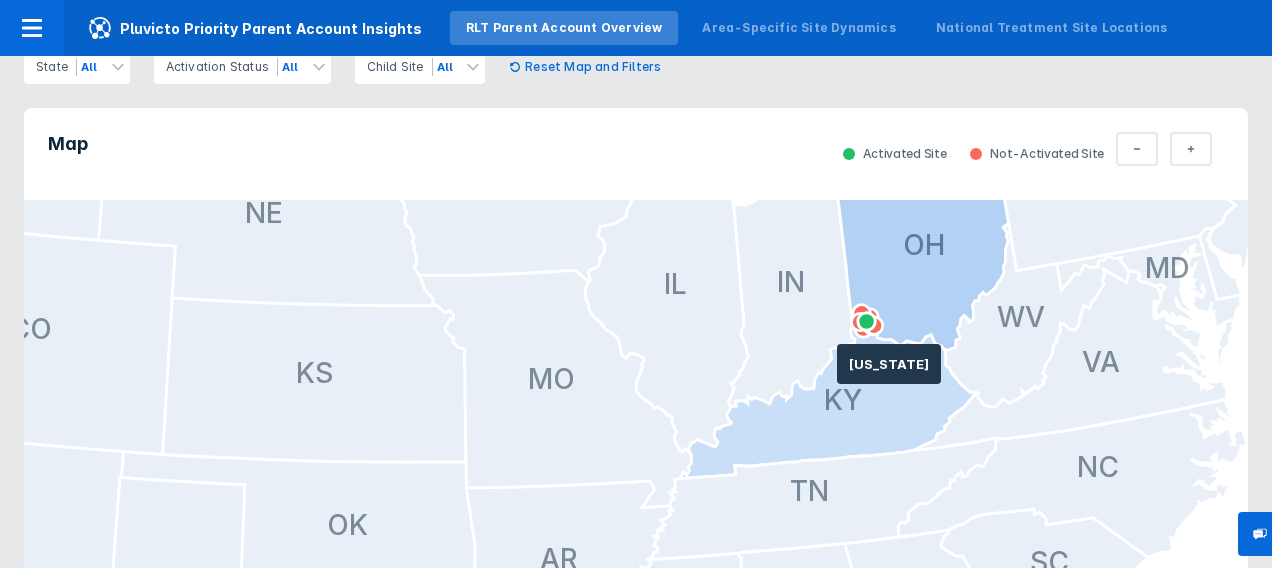 drag, startPoint x: 820, startPoint y: 382, endPoint x: 678, endPoint y: 420, distance: 146.9966 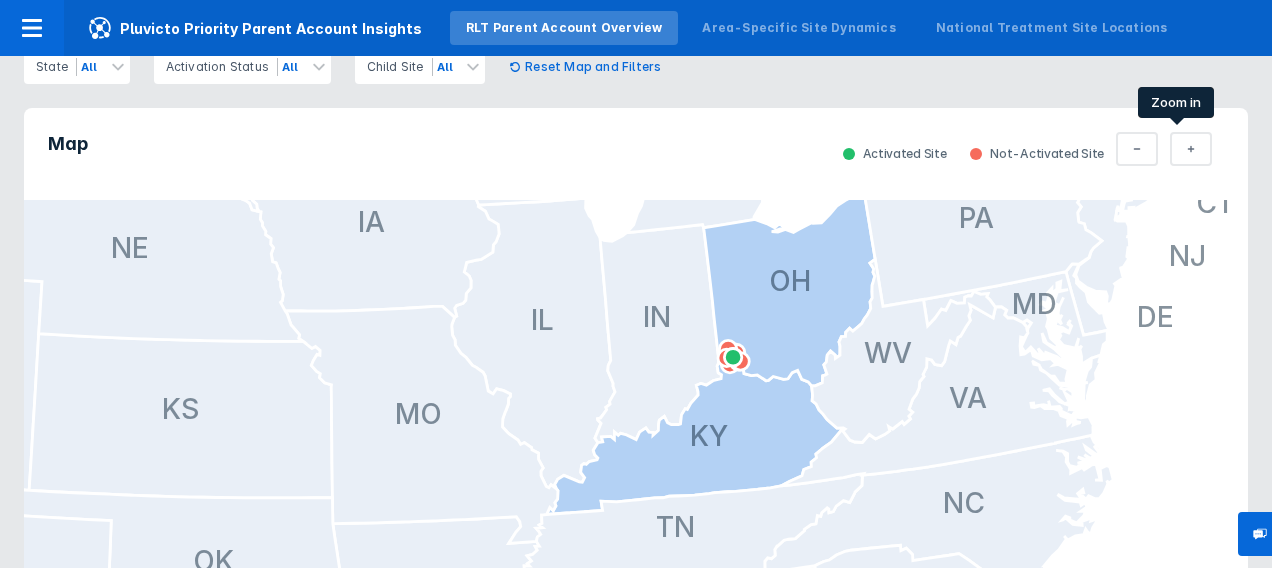 click on "Total Parent" at bounding box center (1191, 149) 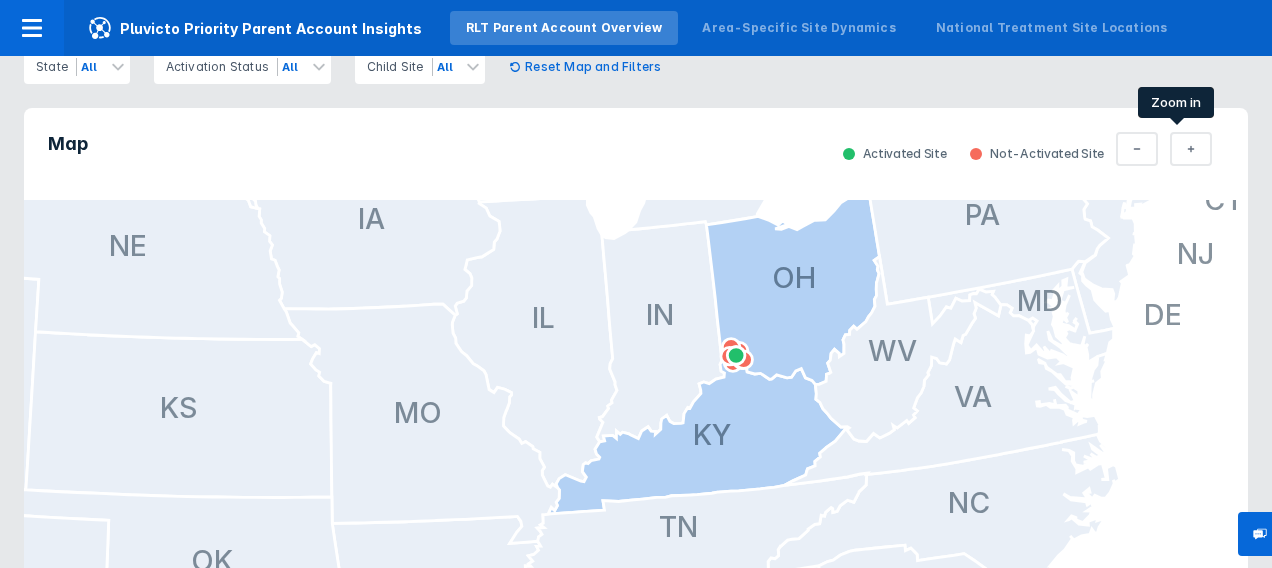 click on "Total Parent" at bounding box center [1191, 149] 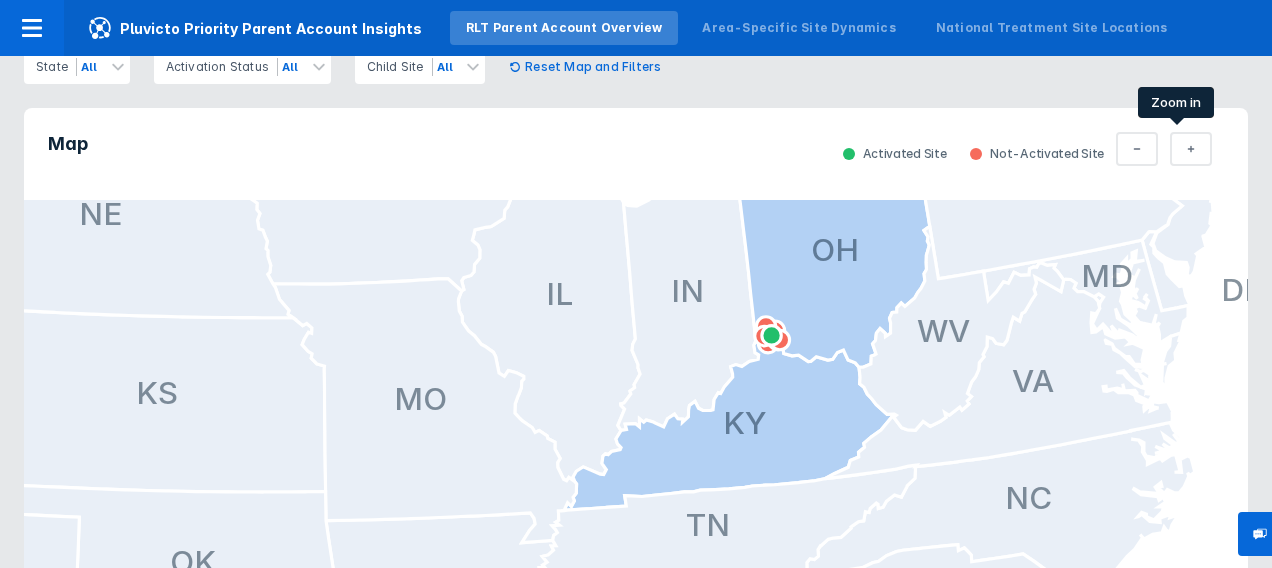 click on "Total Parent" at bounding box center (1191, 149) 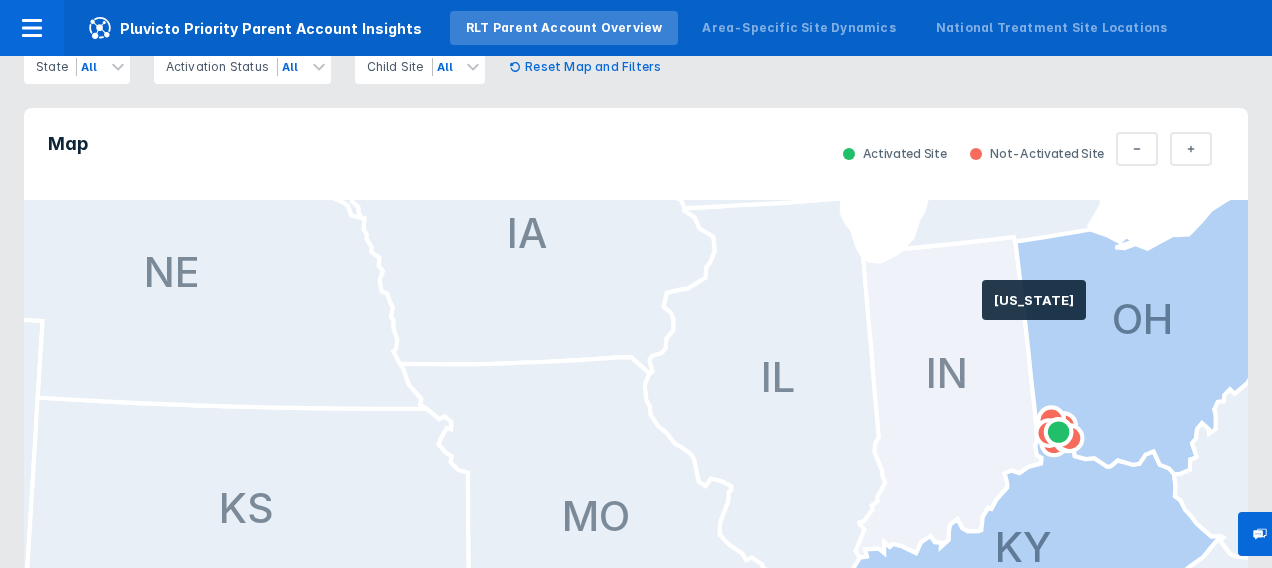 drag, startPoint x: 1037, startPoint y: 280, endPoint x: 864, endPoint y: 318, distance: 177.12425 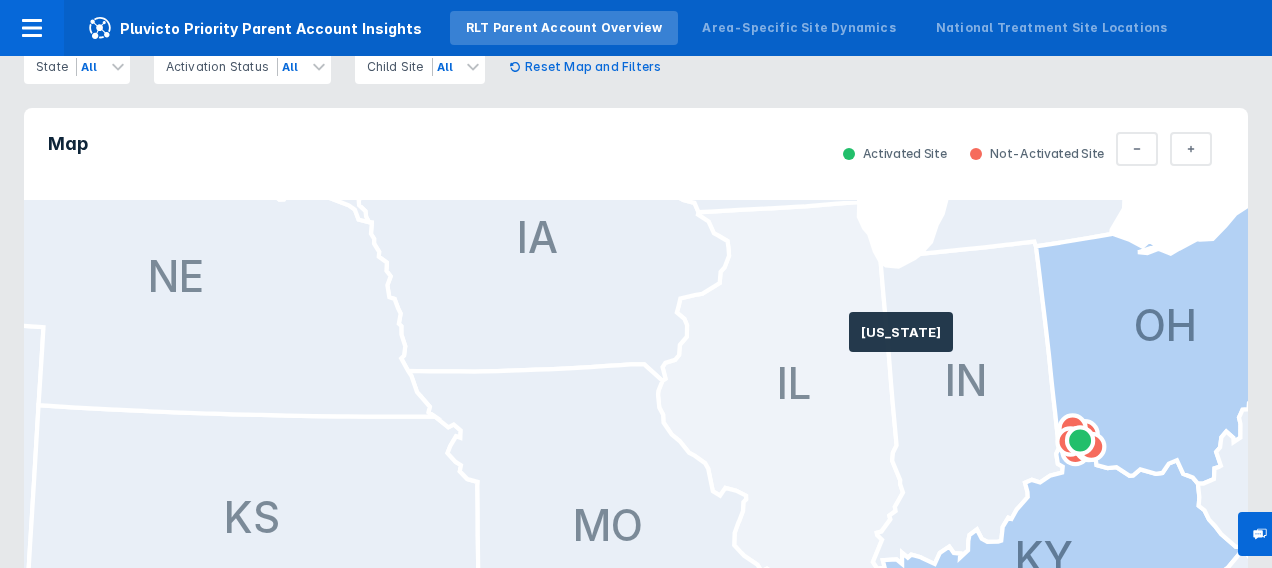 click 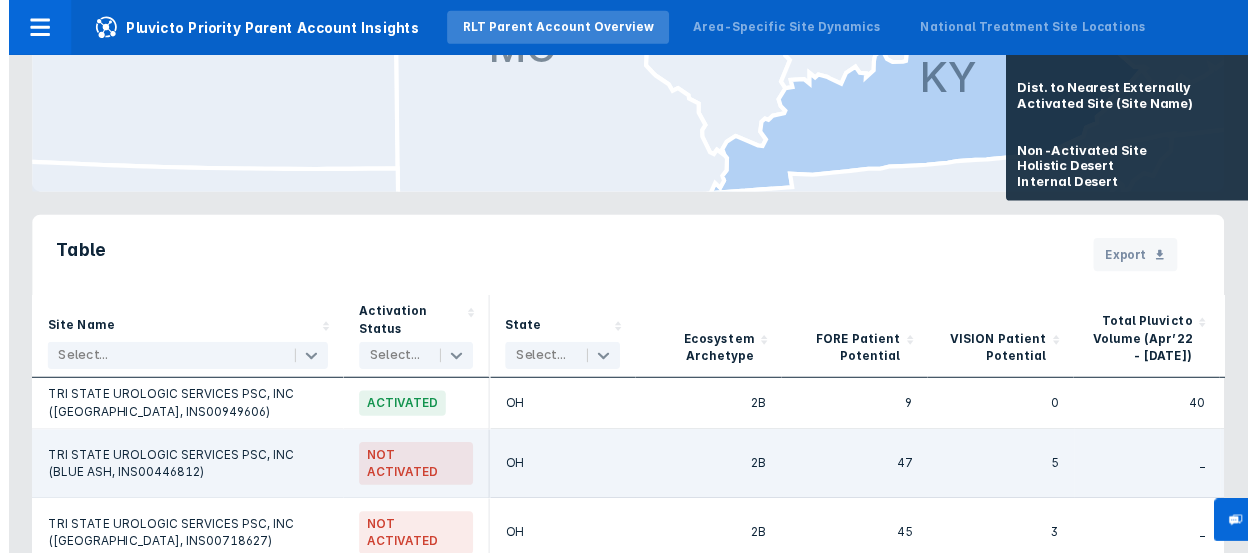 scroll, scrollTop: 1500, scrollLeft: 0, axis: vertical 